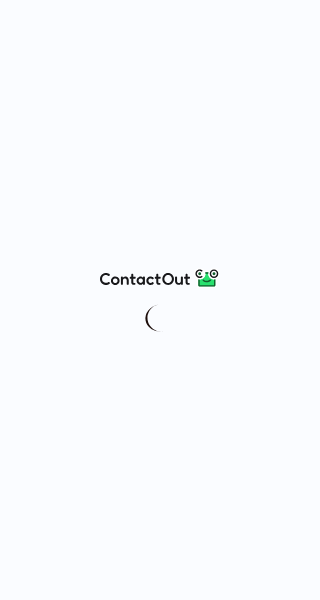 scroll, scrollTop: 0, scrollLeft: 0, axis: both 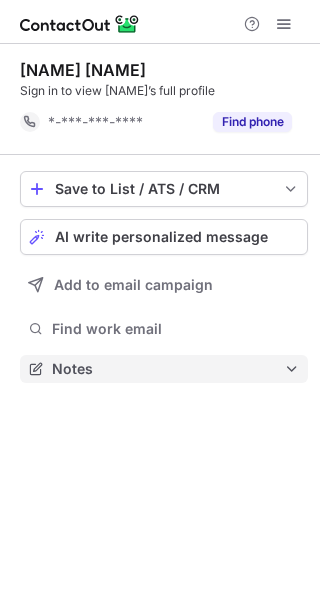 click on "Notes" at bounding box center [168, 369] 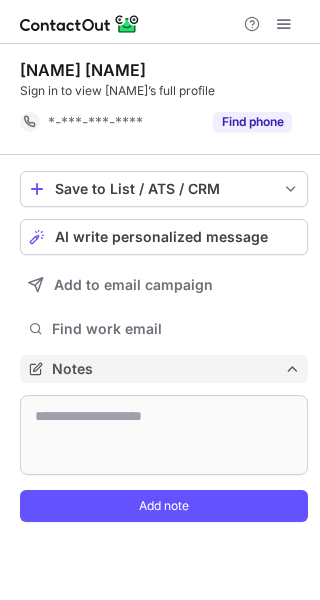 scroll, scrollTop: 10, scrollLeft: 10, axis: both 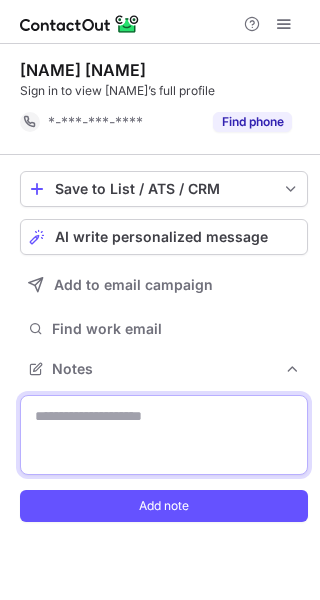 click at bounding box center (164, 435) 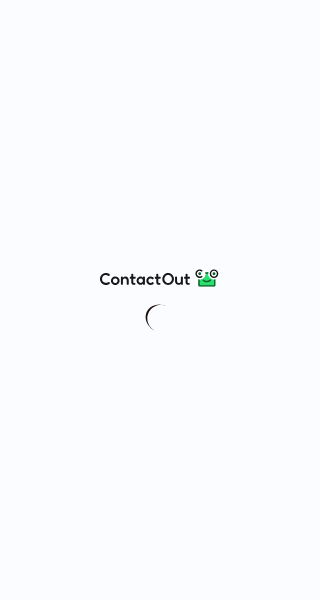scroll, scrollTop: 0, scrollLeft: 0, axis: both 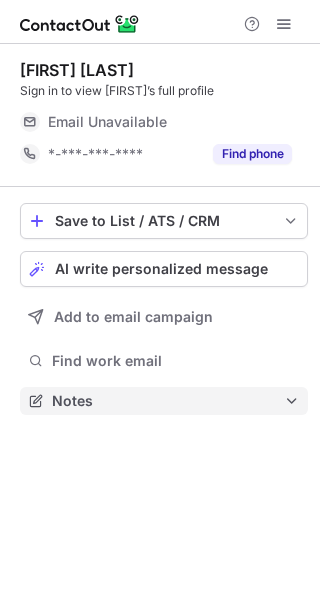 click on "Notes" at bounding box center (168, 401) 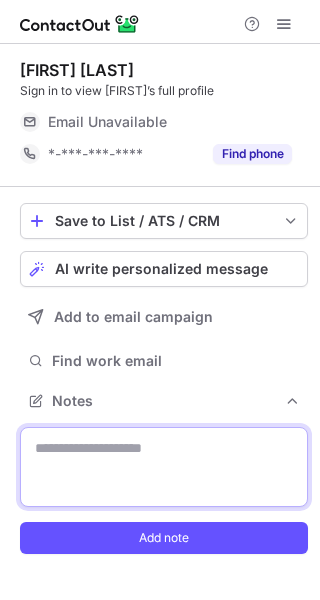 click at bounding box center (164, 467) 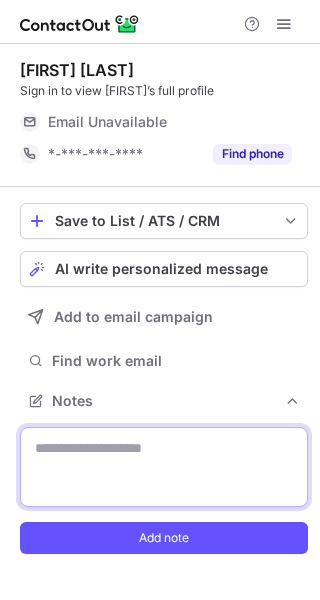 paste on "**********" 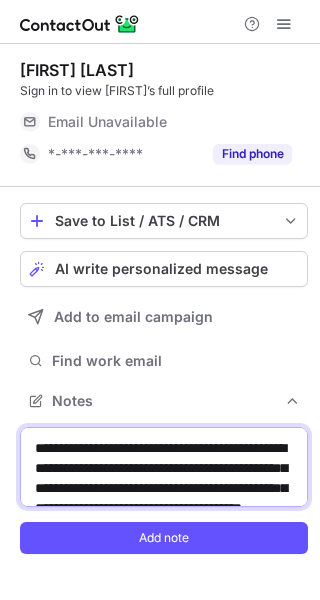 scroll, scrollTop: 470, scrollLeft: 0, axis: vertical 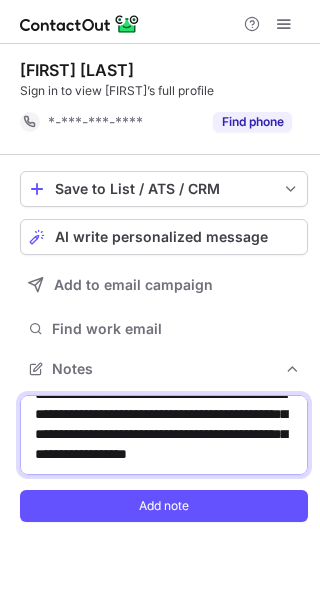 type on "**********" 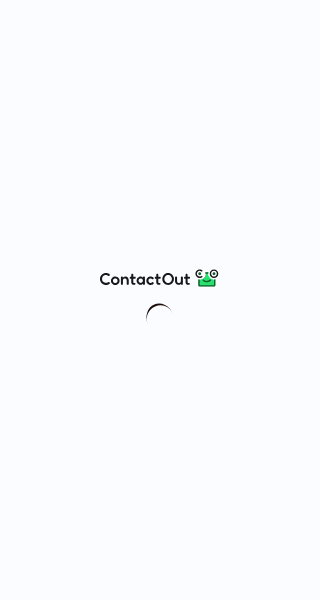 scroll, scrollTop: 0, scrollLeft: 0, axis: both 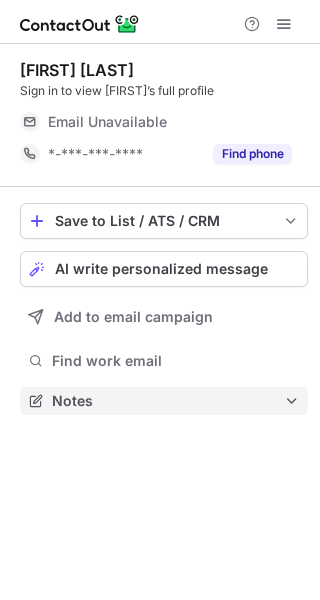 click on "Notes" at bounding box center [168, 401] 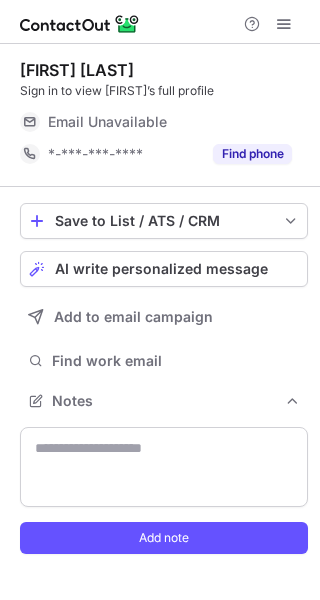 click at bounding box center [164, 467] 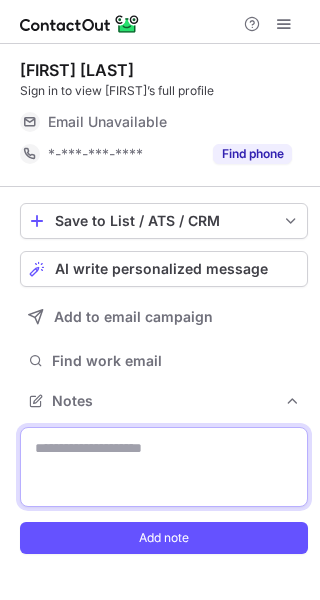 click at bounding box center [164, 467] 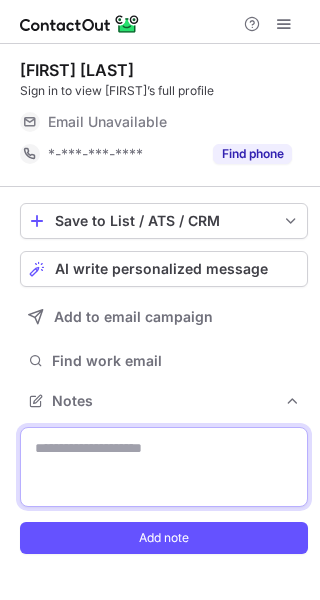 paste on "**********" 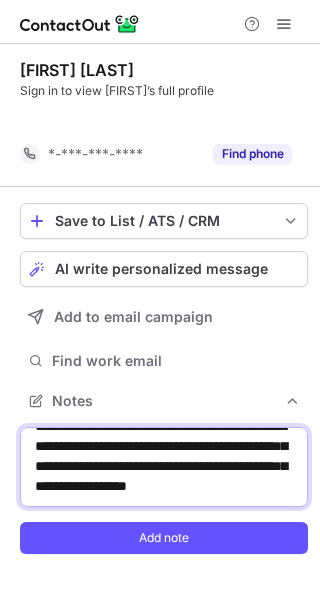 scroll, scrollTop: 349, scrollLeft: 0, axis: vertical 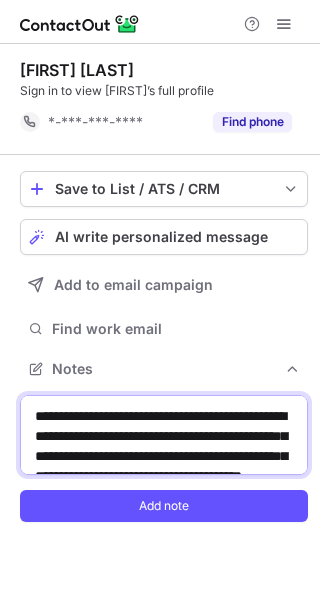 drag, startPoint x: 229, startPoint y: 434, endPoint x: 137, endPoint y: 439, distance: 92.13577 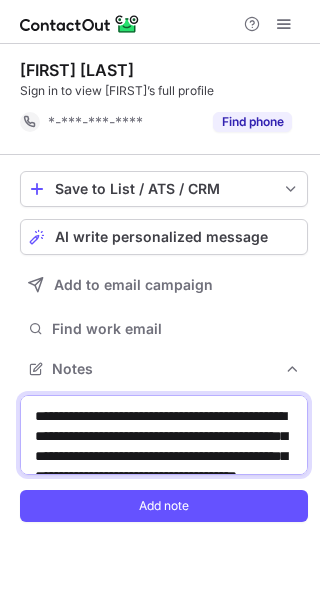 scroll, scrollTop: 26, scrollLeft: 0, axis: vertical 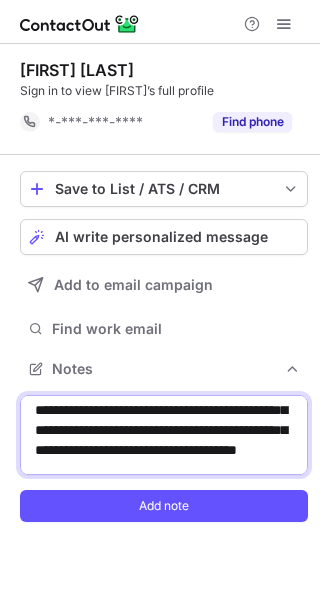 drag, startPoint x: 159, startPoint y: 431, endPoint x: 39, endPoint y: 434, distance: 120.03749 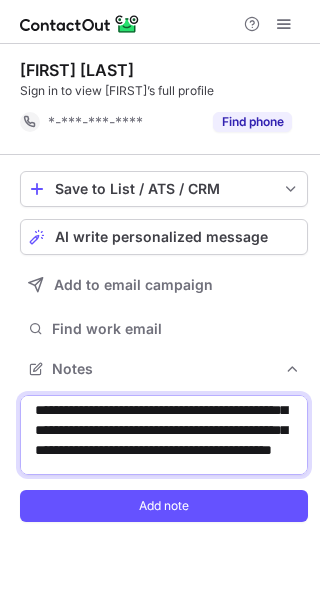 drag, startPoint x: 162, startPoint y: 451, endPoint x: 34, endPoint y: 455, distance: 128.06248 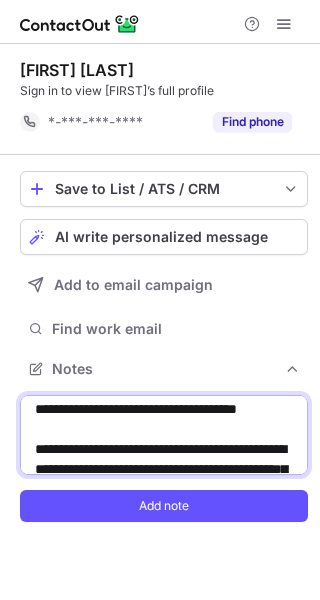 scroll, scrollTop: 68, scrollLeft: 0, axis: vertical 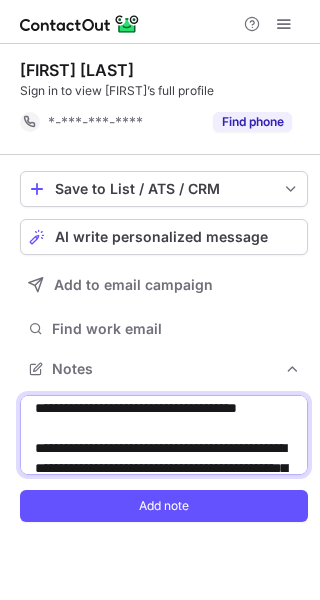 click on "**********" at bounding box center (164, 435) 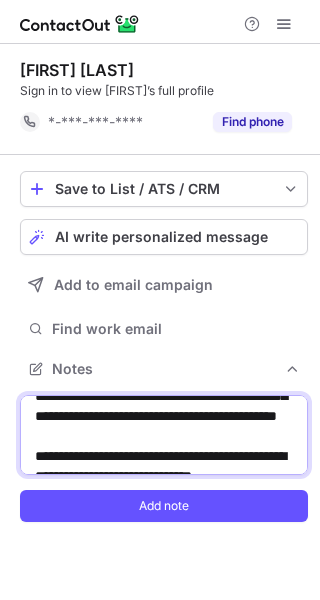 scroll, scrollTop: 139, scrollLeft: 0, axis: vertical 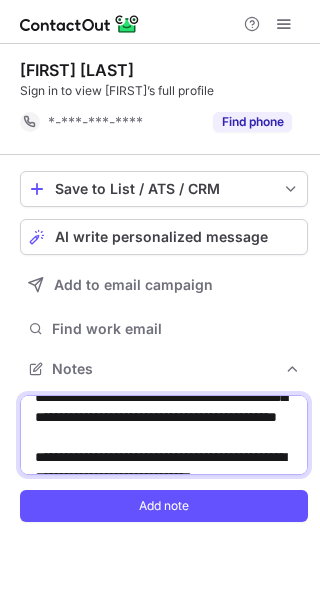 click on "**********" at bounding box center (164, 435) 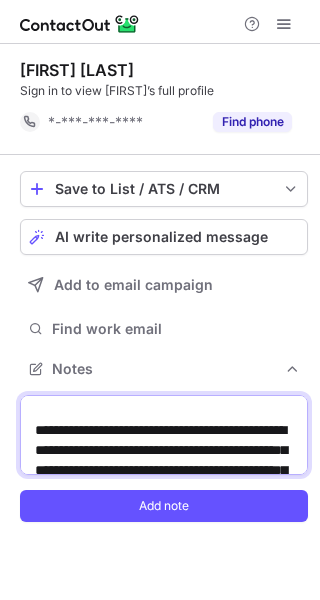 scroll, scrollTop: 276, scrollLeft: 0, axis: vertical 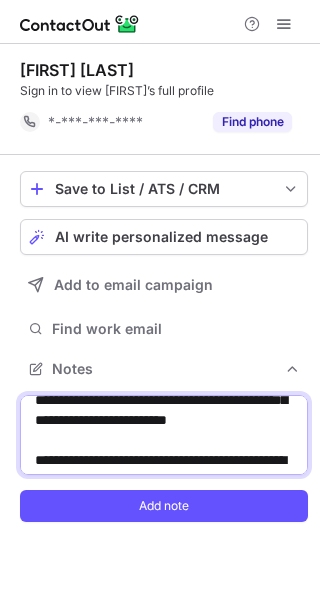 drag, startPoint x: 34, startPoint y: 441, endPoint x: 164, endPoint y: 433, distance: 130.24593 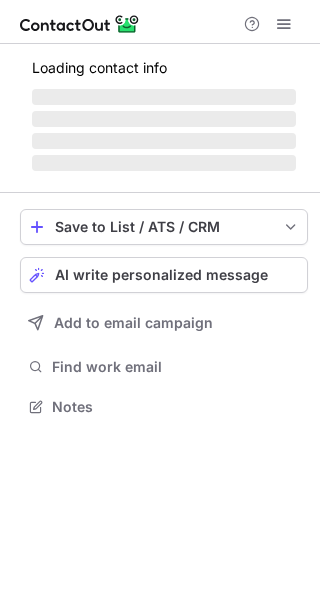 scroll, scrollTop: 0, scrollLeft: 0, axis: both 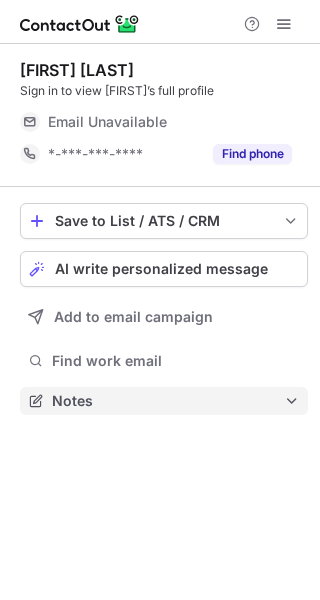 click on "Notes" at bounding box center [168, 401] 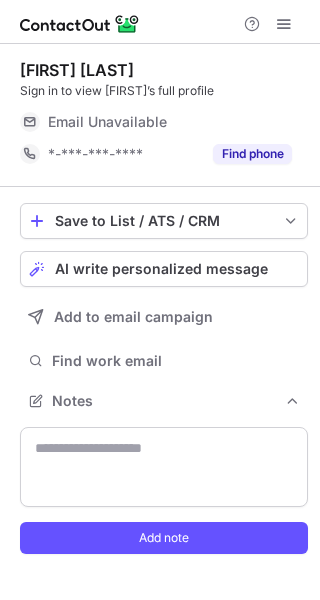 click at bounding box center (164, 467) 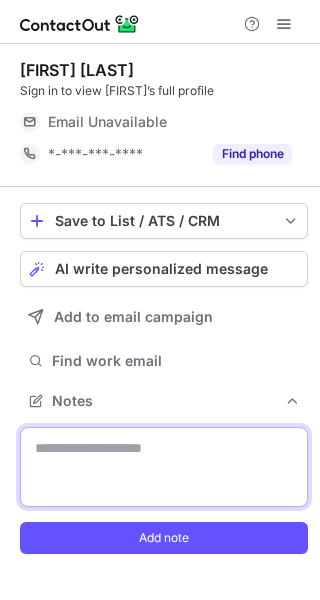 click at bounding box center (164, 467) 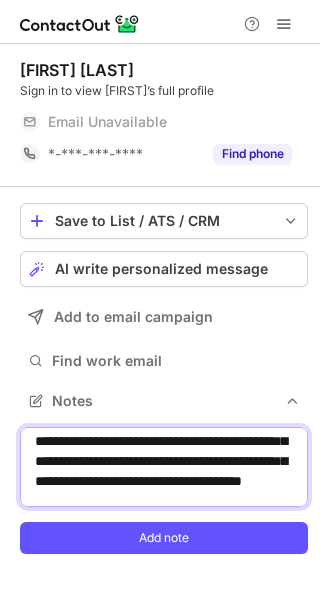 scroll, scrollTop: 0, scrollLeft: 0, axis: both 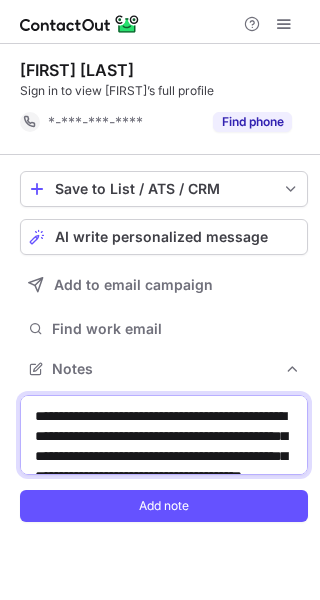 click on "**********" at bounding box center [164, 435] 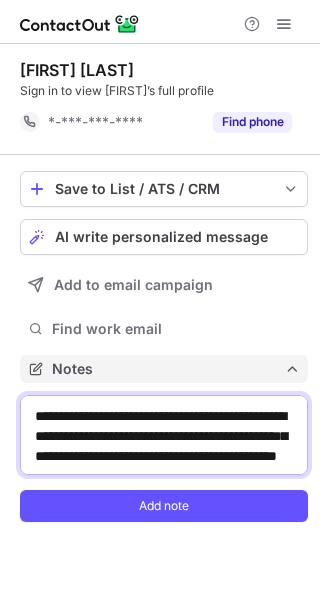 scroll, scrollTop: 0, scrollLeft: 0, axis: both 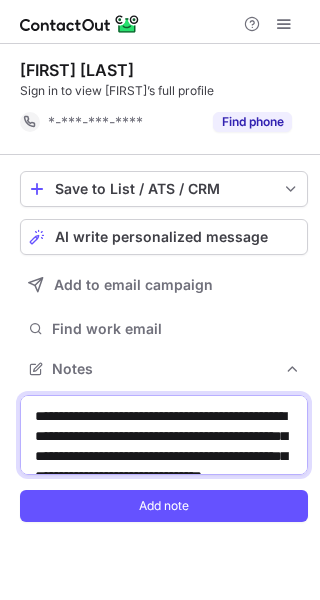 drag, startPoint x: 93, startPoint y: 456, endPoint x: 193, endPoint y: 436, distance: 101.98039 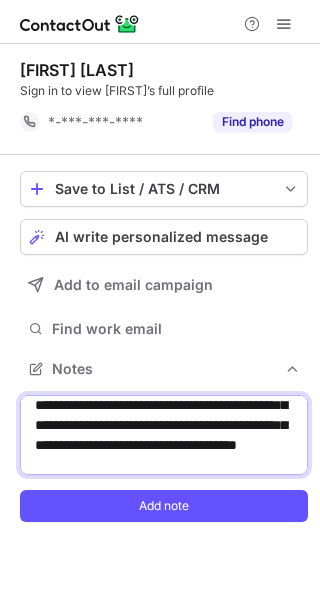 scroll, scrollTop: 32, scrollLeft: 0, axis: vertical 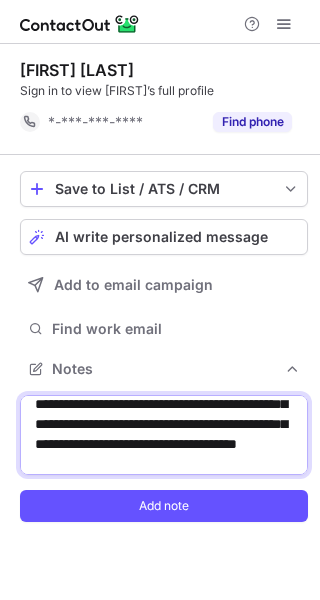 drag, startPoint x: 97, startPoint y: 445, endPoint x: 196, endPoint y: 424, distance: 101.20277 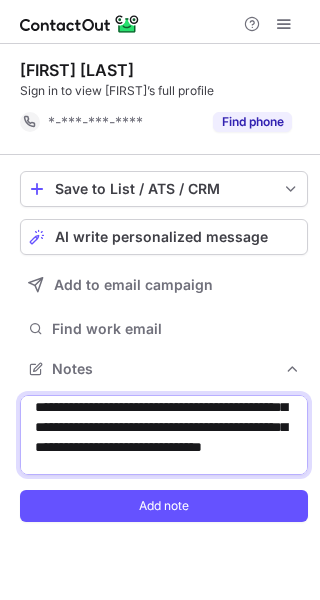 scroll, scrollTop: 59, scrollLeft: 0, axis: vertical 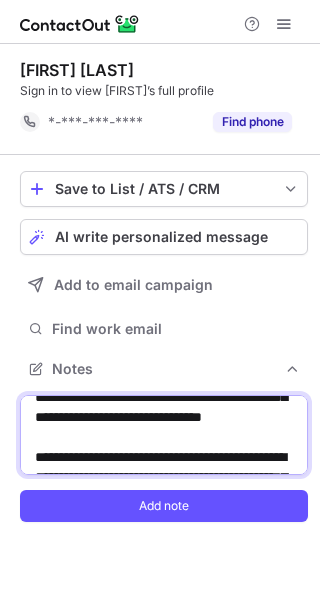 click on "**********" at bounding box center (164, 435) 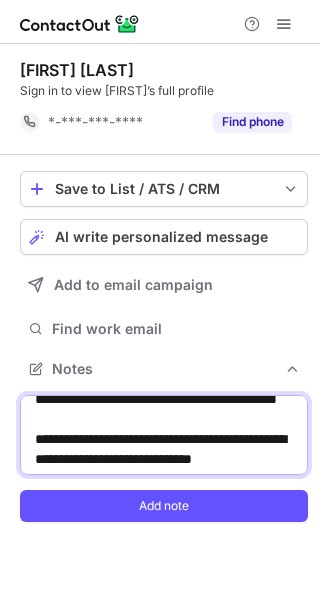 scroll, scrollTop: 158, scrollLeft: 0, axis: vertical 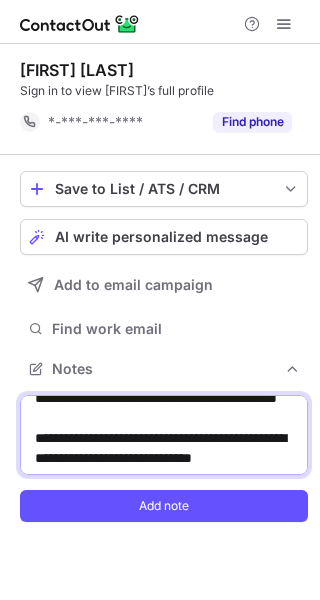 drag, startPoint x: 56, startPoint y: 421, endPoint x: 25, endPoint y: 420, distance: 31.016125 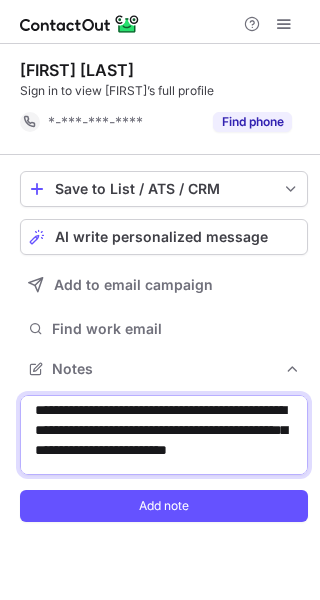 scroll, scrollTop: 266, scrollLeft: 0, axis: vertical 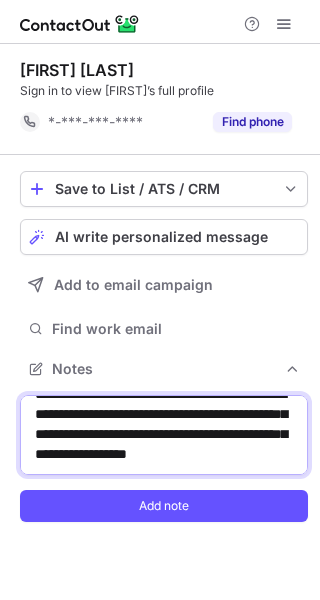 drag, startPoint x: 161, startPoint y: 449, endPoint x: 49, endPoint y: 412, distance: 117.953384 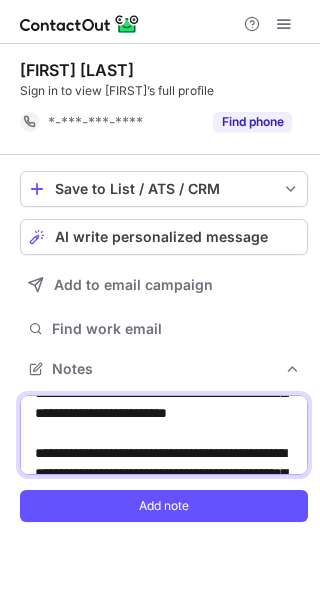 scroll, scrollTop: 251, scrollLeft: 0, axis: vertical 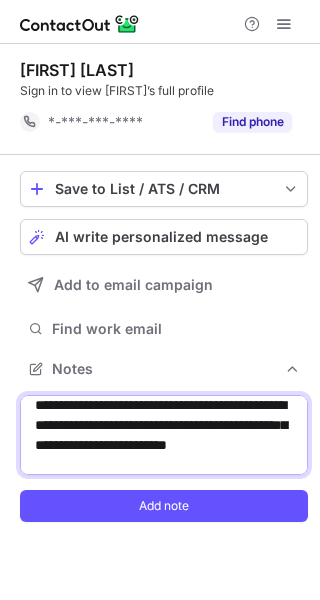 click on "**********" at bounding box center (164, 435) 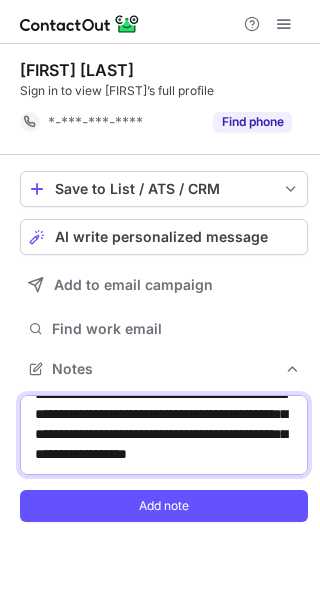 scroll, scrollTop: 386, scrollLeft: 0, axis: vertical 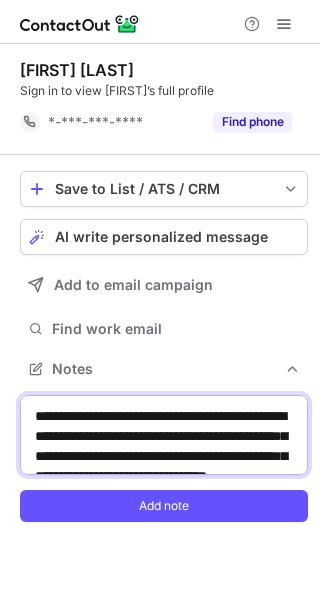 click on "**********" at bounding box center [164, 435] 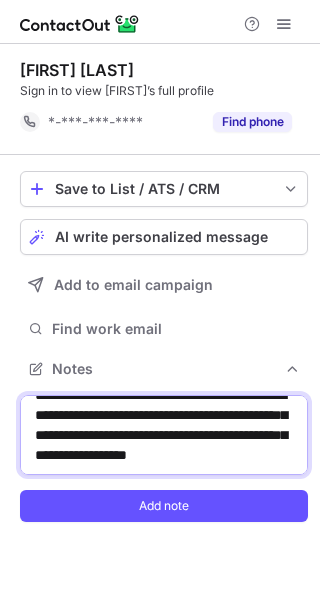 scroll, scrollTop: 482, scrollLeft: 0, axis: vertical 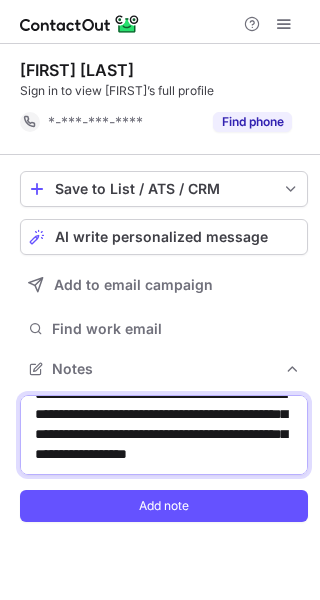 click on "**********" at bounding box center (164, 435) 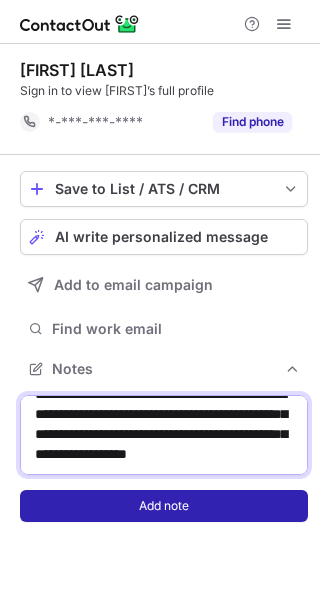 type on "**********" 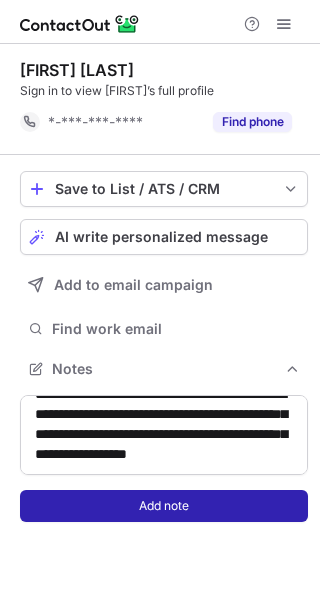 click on "Add note" at bounding box center (164, 506) 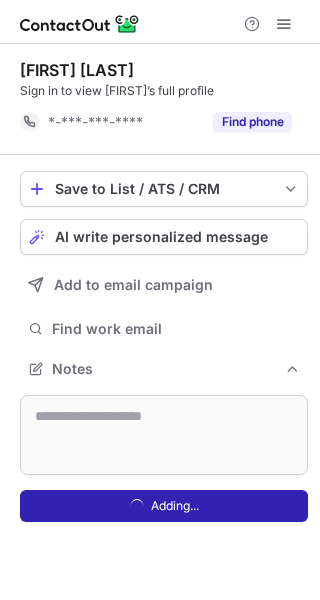 scroll, scrollTop: 0, scrollLeft: 0, axis: both 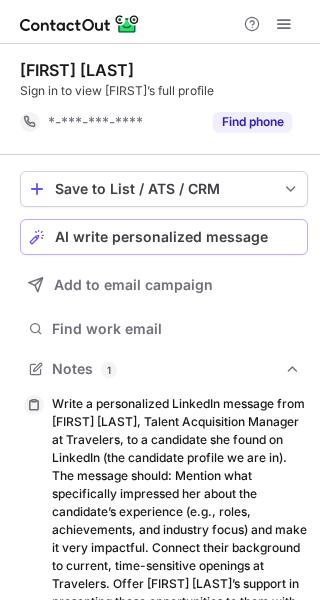 click on "AI write personalized message" at bounding box center [161, 237] 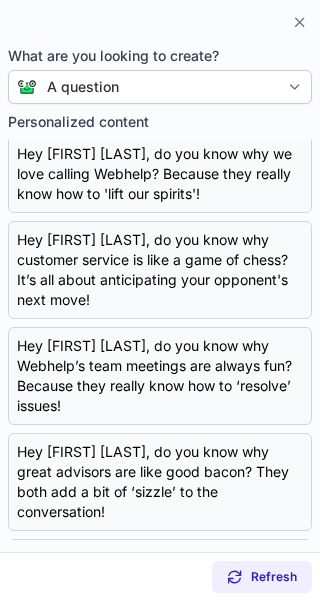 scroll, scrollTop: 0, scrollLeft: 0, axis: both 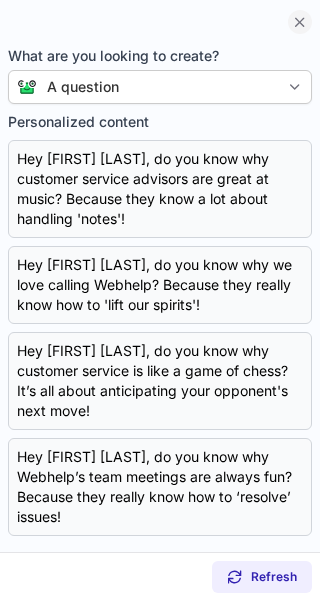click at bounding box center (300, 22) 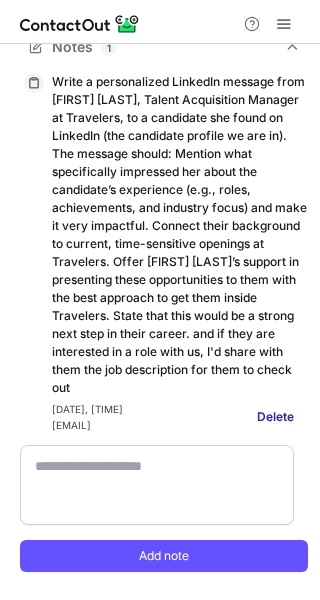 scroll, scrollTop: 0, scrollLeft: 0, axis: both 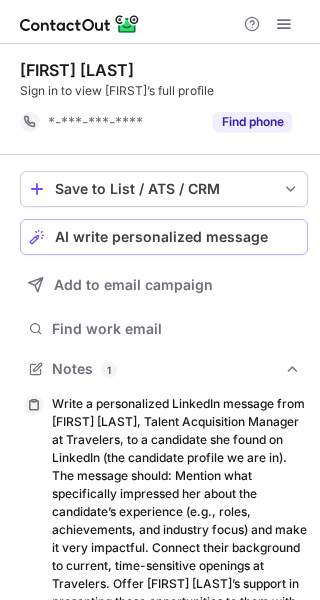 click on "AI write personalized message" at bounding box center (161, 237) 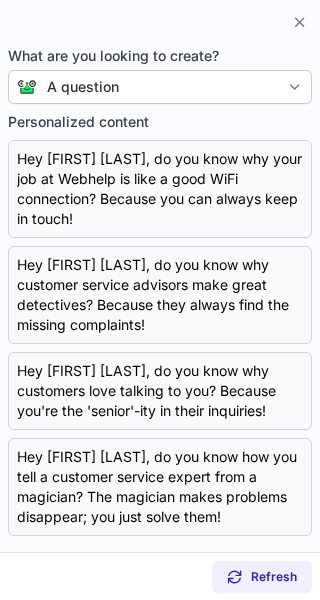 click on "A question" at bounding box center [158, 87] 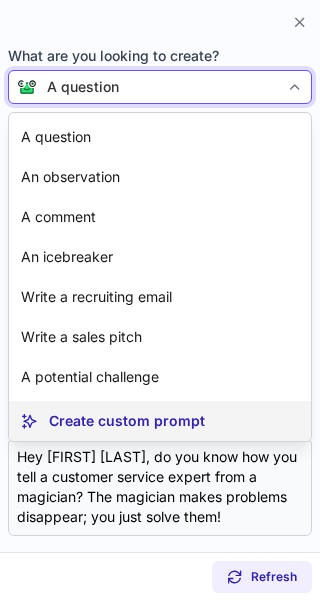 click on "Create custom prompt" at bounding box center [127, 421] 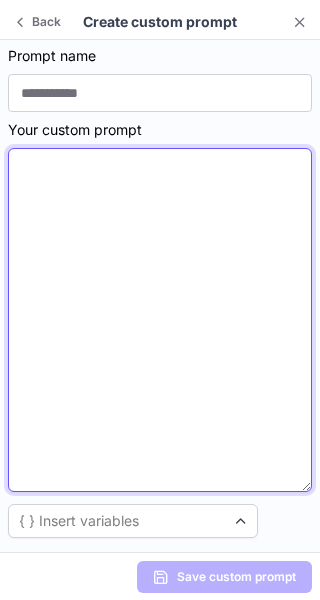 click at bounding box center (160, 320) 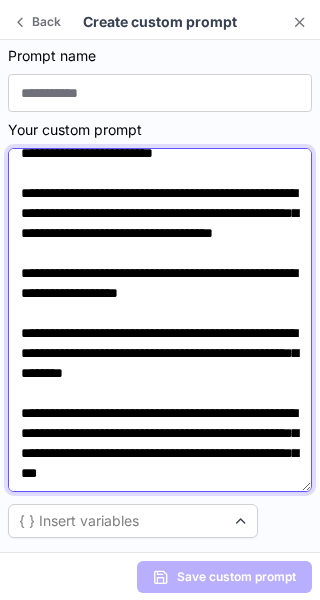 scroll, scrollTop: 0, scrollLeft: 0, axis: both 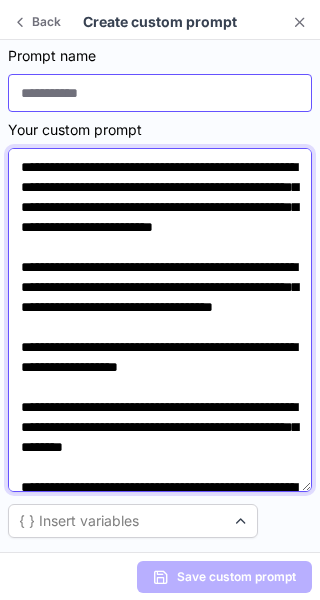 type on "**********" 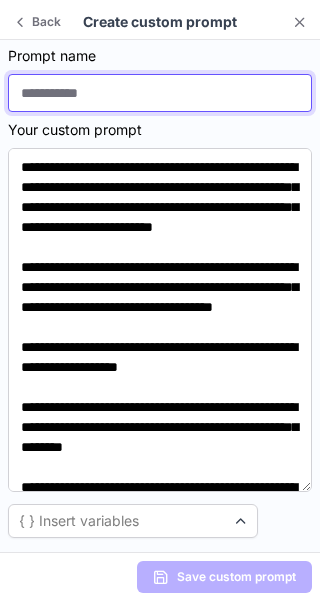click at bounding box center [160, 93] 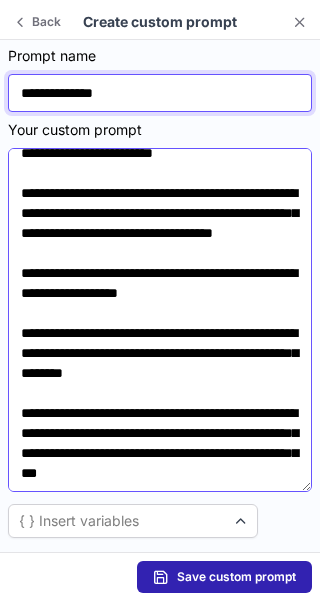 scroll, scrollTop: 162, scrollLeft: 0, axis: vertical 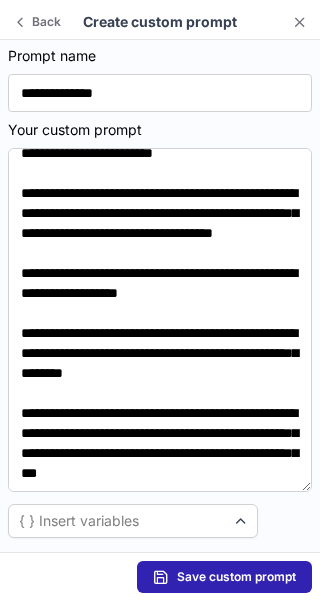 click on "Save custom prompt" at bounding box center (236, 577) 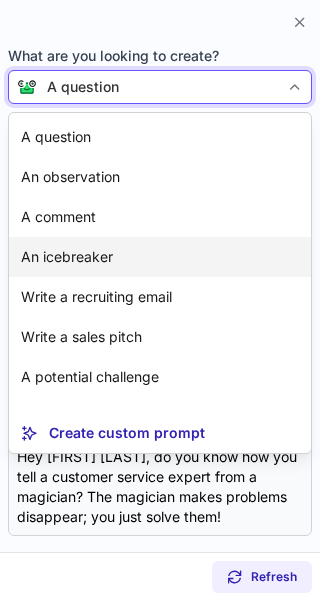 scroll, scrollTop: 36, scrollLeft: 0, axis: vertical 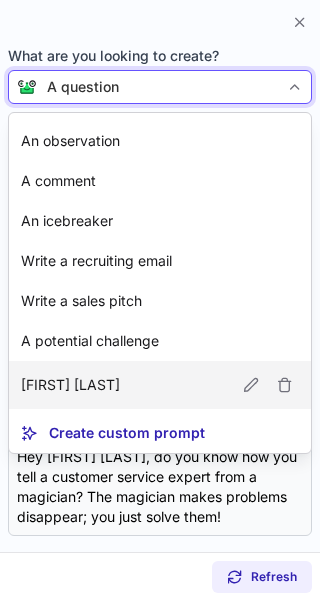 click on "[FIRST] [LAST]" at bounding box center [70, 385] 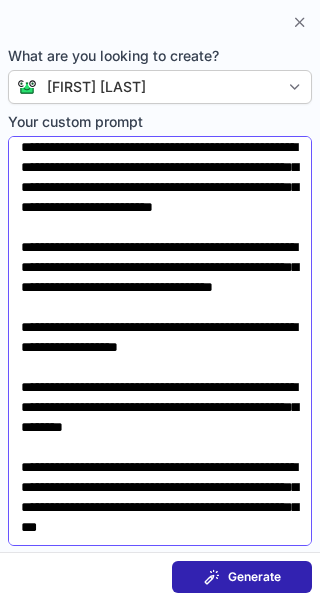 scroll, scrollTop: 0, scrollLeft: 0, axis: both 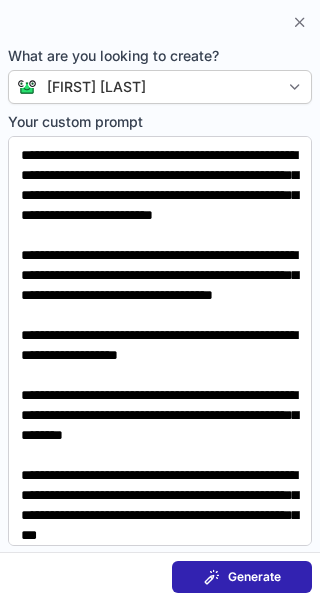 click on "Generate" at bounding box center [254, 577] 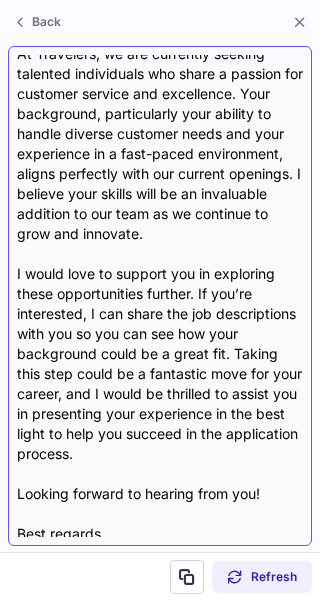 scroll, scrollTop: 378, scrollLeft: 0, axis: vertical 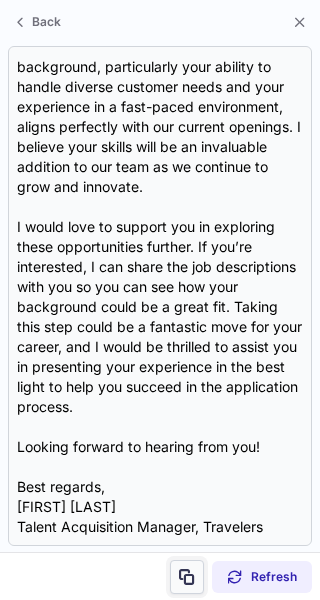 click at bounding box center (187, 577) 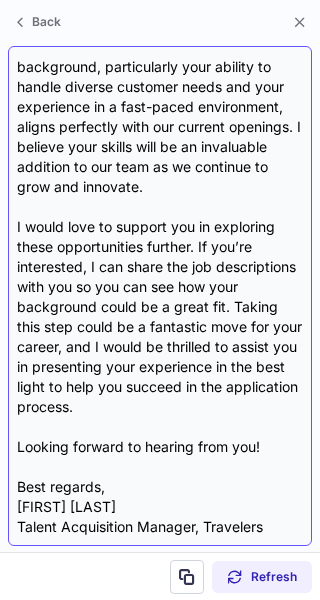 click on "Subject: Exciting Opportunities at Travelers! Body: Hi William, I hope this message finds you well! I came across your LinkedIn profile and was truly impressed by your extensive experience in customer service, especially your current role as a Senior Customer Service Advisor at Webhelp UK. Your dedication to enhancing customer experiences and the insights you've gained over the years are commendable. At Travelers, we are currently seeking talented individuals who share a passion for customer service and excellence. Your background, particularly your ability to handle diverse customer needs and your experience in a fast-paced environment, aligns perfectly with our current openings. I believe your skills will be an invaluable addition to our team as we continue to grow and innovate. Looking forward to hearing from you! Best regards,  Colleen Makela  Talent Acquisition Manager, Travelers" at bounding box center [160, 296] 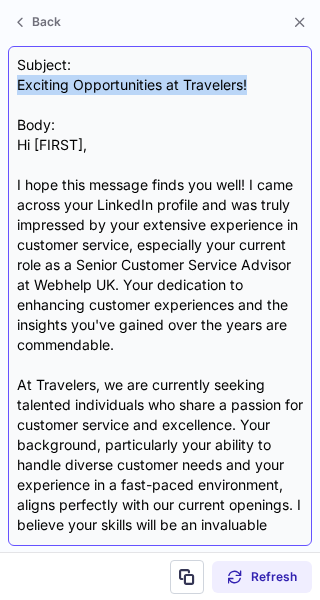 drag, startPoint x: 255, startPoint y: 81, endPoint x: 17, endPoint y: 89, distance: 238.13441 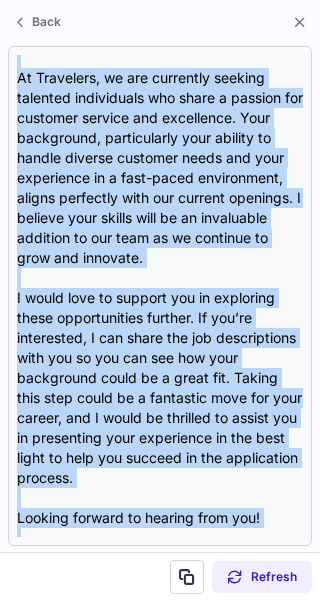 scroll, scrollTop: 378, scrollLeft: 0, axis: vertical 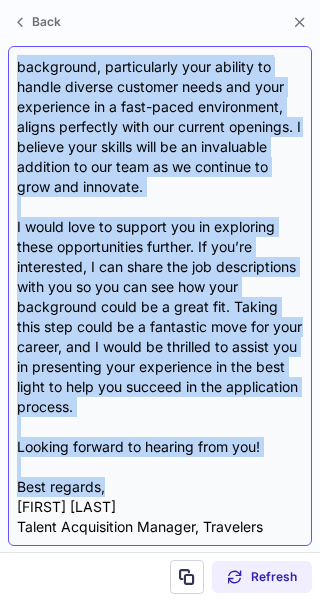 drag, startPoint x: 19, startPoint y: 144, endPoint x: 116, endPoint y: 489, distance: 358.3769 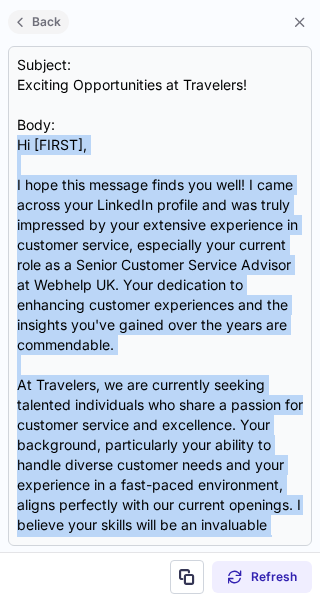 click on "Back" at bounding box center [46, 22] 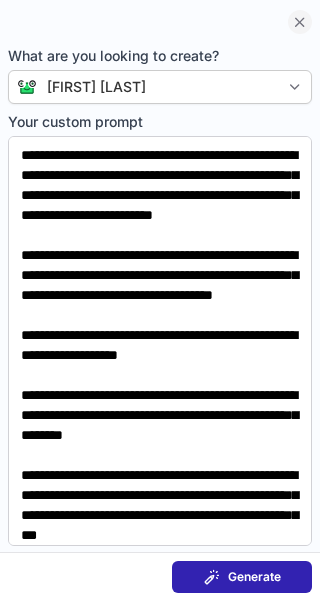 click at bounding box center (300, 22) 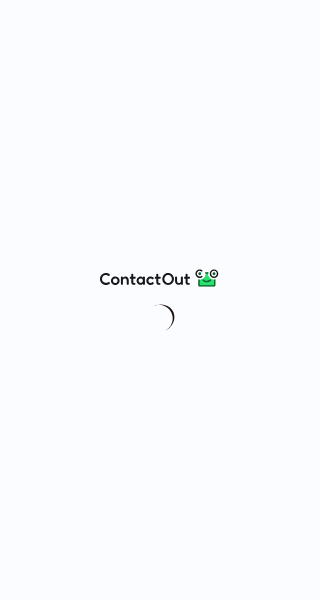 scroll, scrollTop: 0, scrollLeft: 0, axis: both 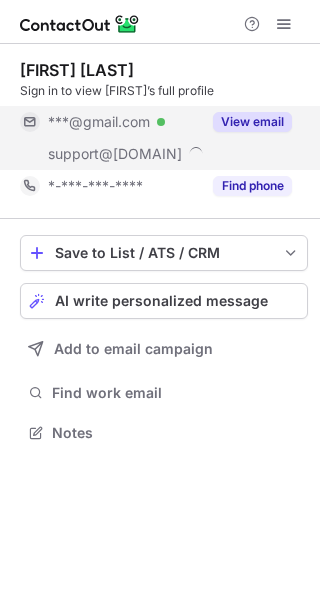 click on "View email" at bounding box center [252, 122] 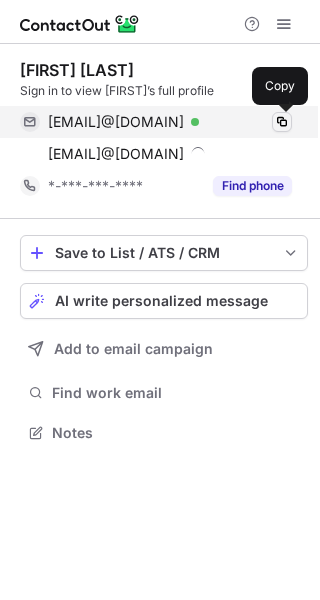 click at bounding box center (282, 122) 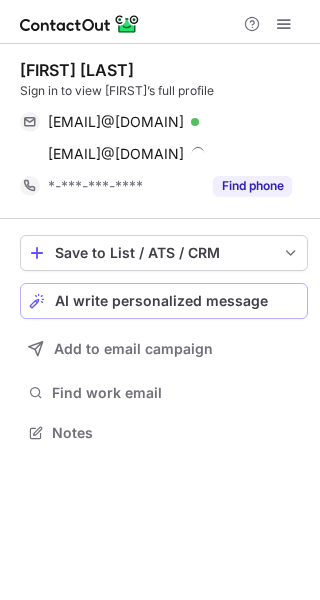 click on "AI write personalized message" at bounding box center [161, 301] 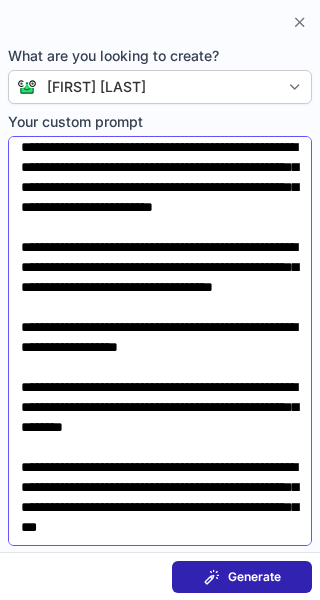 scroll, scrollTop: 0, scrollLeft: 0, axis: both 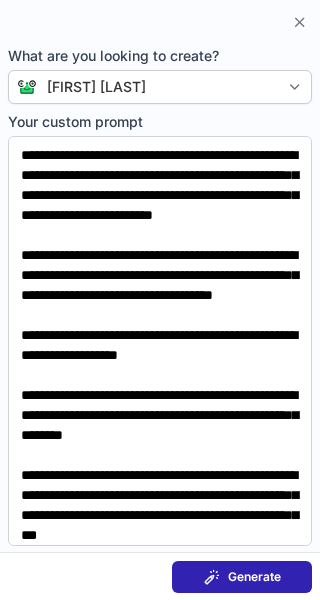 click on "Generate" at bounding box center (254, 577) 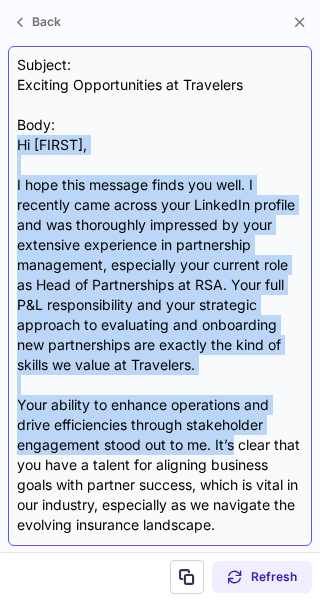 drag, startPoint x: 16, startPoint y: 144, endPoint x: 227, endPoint y: 461, distance: 380.8018 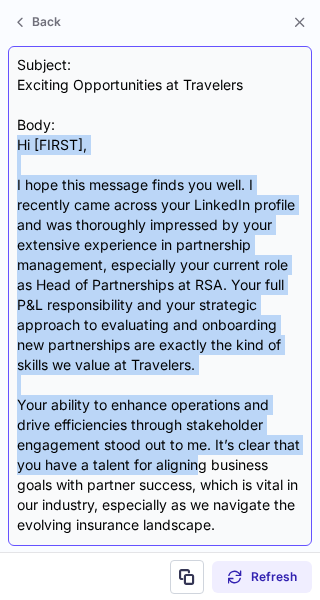 click on "Subject: Exciting Opportunities at Travelers Body: Hi Daniel, I hope this message finds you well. I recently came across your LinkedIn profile and was thoroughly impressed by your extensive experience in partnership management, especially your current role as Head of Partnerships at RSA. Your full P&L responsibility and your strategic approach to evaluating and onboarding new partnerships are exactly the kind of skills we value at Travelers. Your ability to enhance operations and drive efficiencies through stakeholder engagement stood out to me. It’s clear that you have a talent for aligning business goals with partner success, which is vital in our industry, especially as we navigate the evolving insurance landscape. If you're interested in learning more about a specific role, I'd be happy to share the job description with you and discuss how to best present your experience to maximize your chances of joining our team.  Looking forward to hearing from you! Best regards,  Colleen Makela  Travelers" at bounding box center (160, 296) 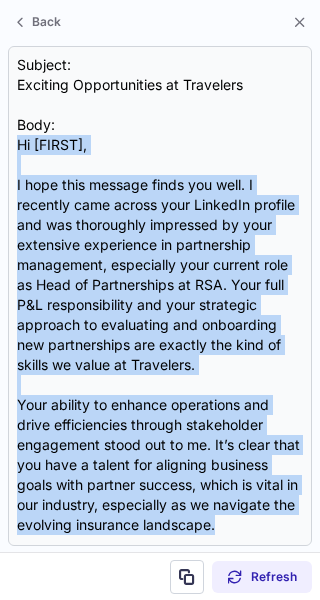 scroll, scrollTop: 518, scrollLeft: 0, axis: vertical 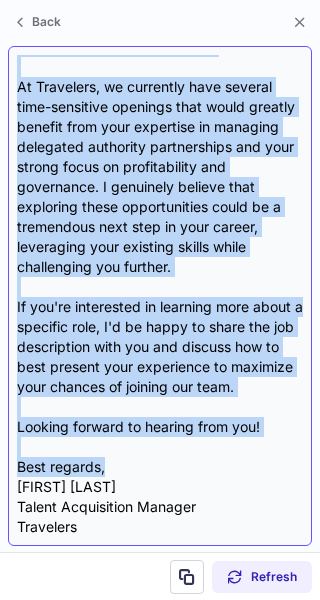 drag, startPoint x: 19, startPoint y: 144, endPoint x: 172, endPoint y: 466, distance: 356.50104 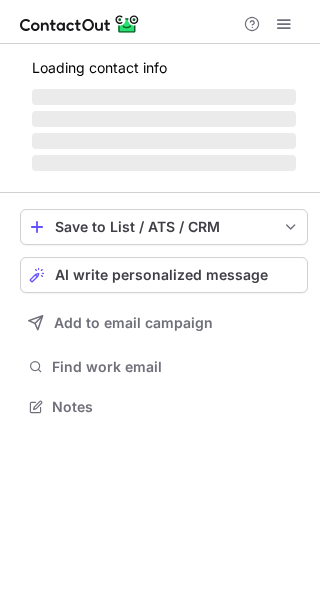 scroll, scrollTop: 0, scrollLeft: 0, axis: both 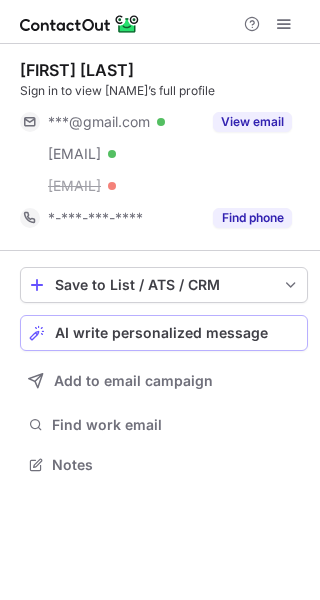click on "AI write personalized message" at bounding box center (161, 333) 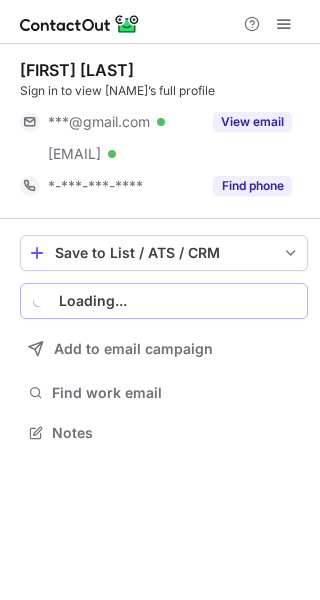 scroll, scrollTop: 419, scrollLeft: 320, axis: both 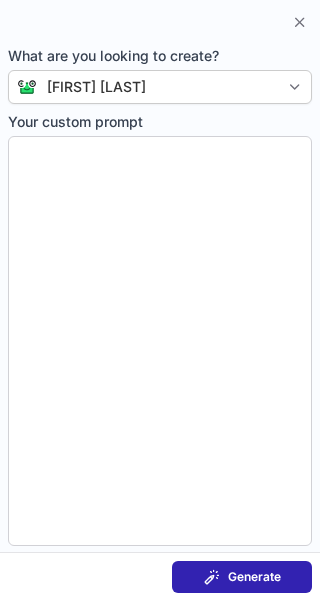 type on "**********" 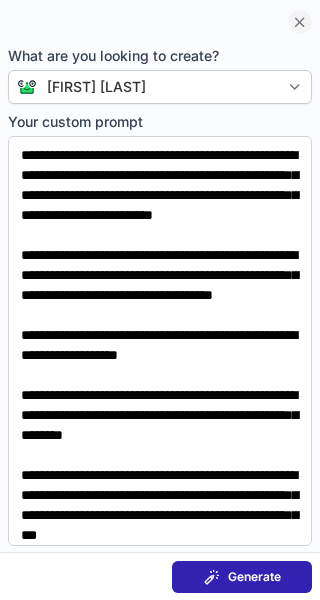 click at bounding box center [300, 22] 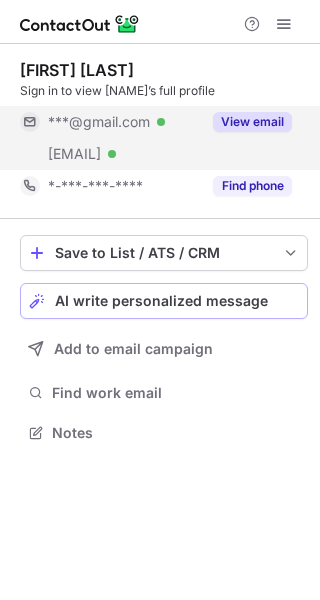 click on "View email" at bounding box center [252, 122] 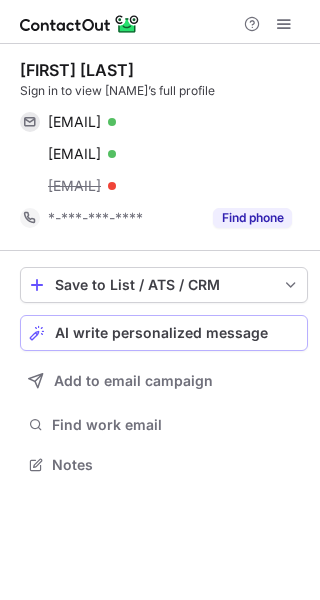 scroll, scrollTop: 10, scrollLeft: 10, axis: both 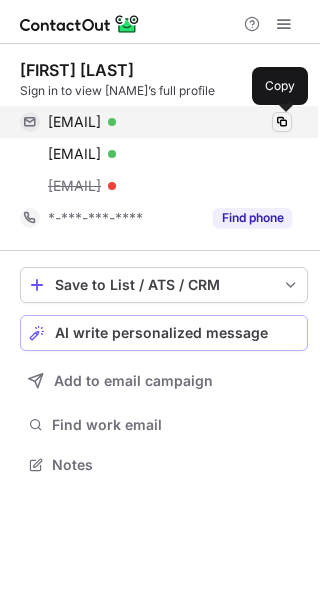 click at bounding box center [282, 122] 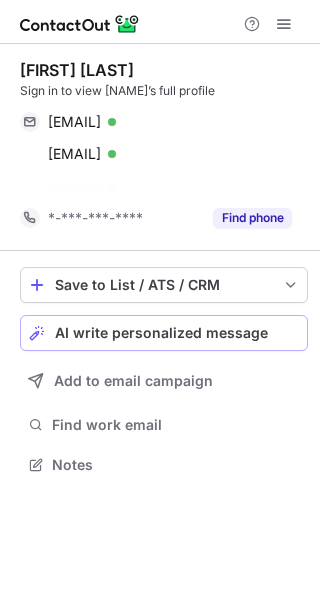 scroll, scrollTop: 419, scrollLeft: 320, axis: both 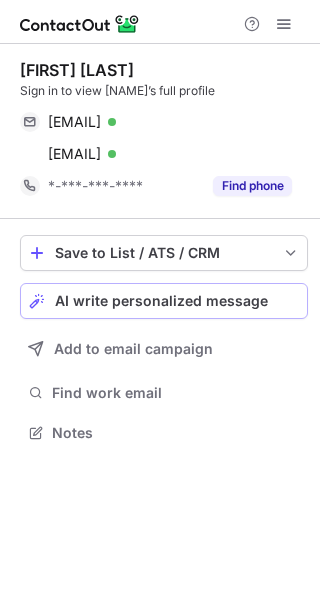 click on "AI write personalized message" at bounding box center (161, 301) 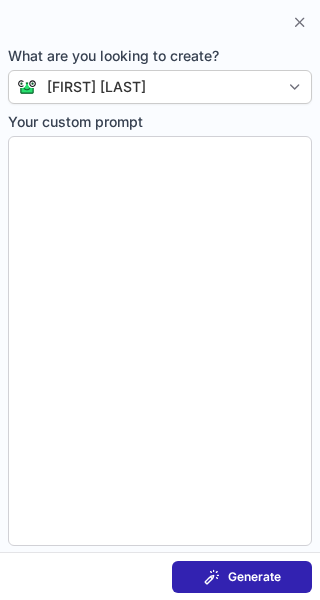 type on "**********" 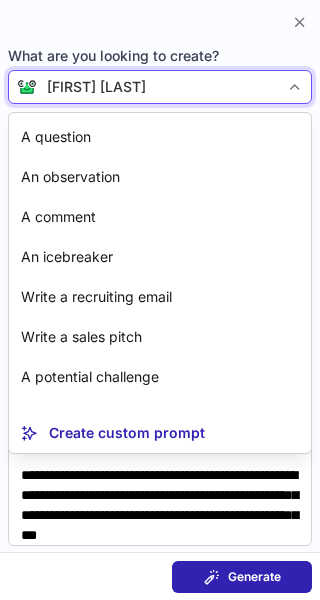 click on "[FIRST] [LAST]" at bounding box center (158, 87) 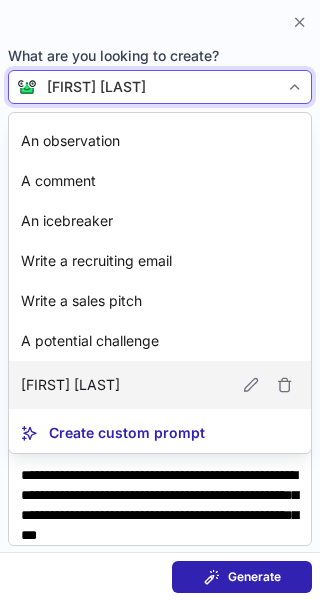 click on "[FIRST] [LAST]" at bounding box center (70, 385) 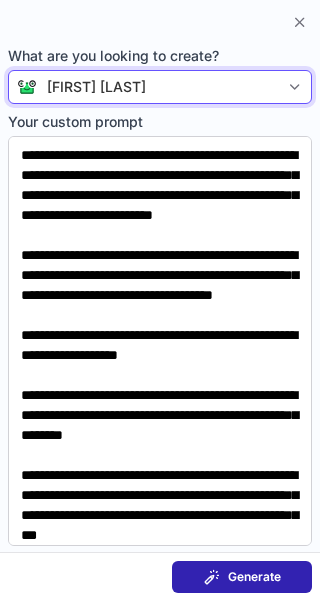 click on "Generate" at bounding box center (242, 577) 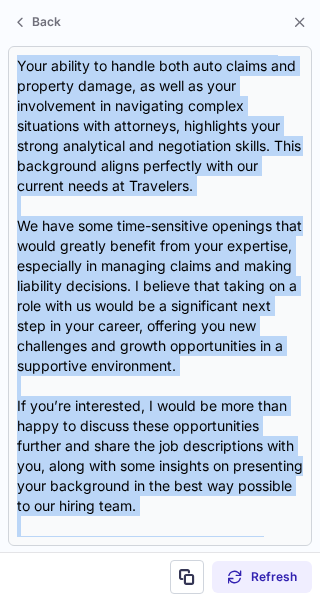 scroll, scrollTop: 338, scrollLeft: 0, axis: vertical 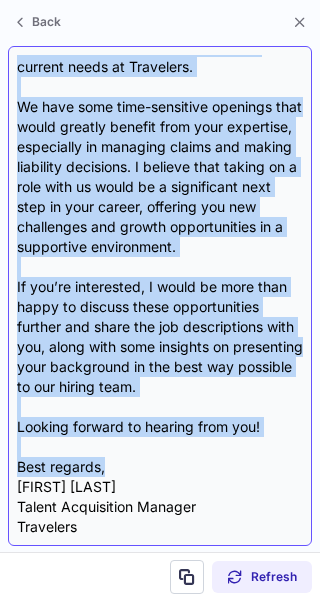 drag, startPoint x: 21, startPoint y: 142, endPoint x: 107, endPoint y: 466, distance: 335.21933 